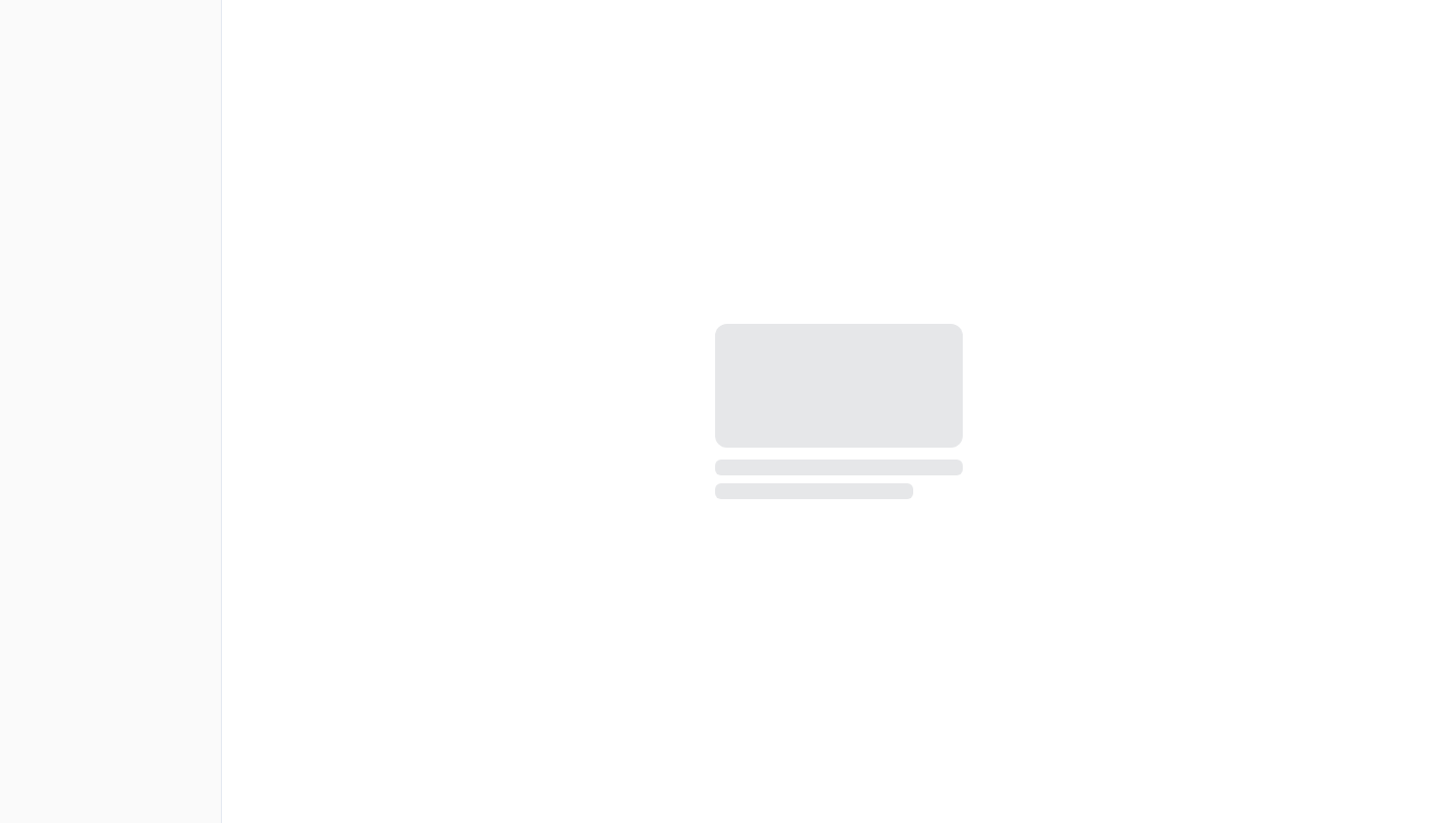 scroll, scrollTop: 0, scrollLeft: 0, axis: both 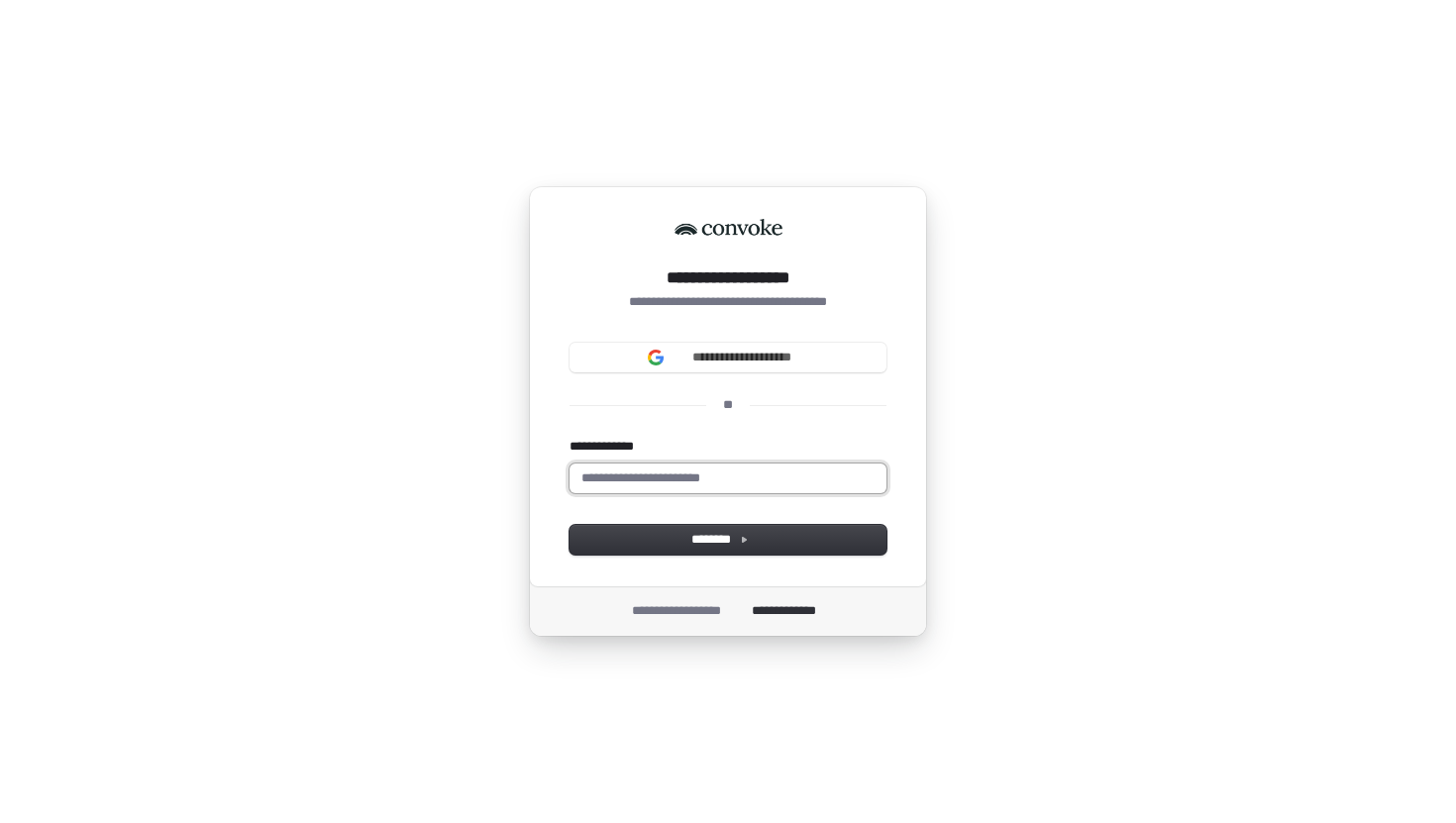 click on "**********" at bounding box center [728, 478] 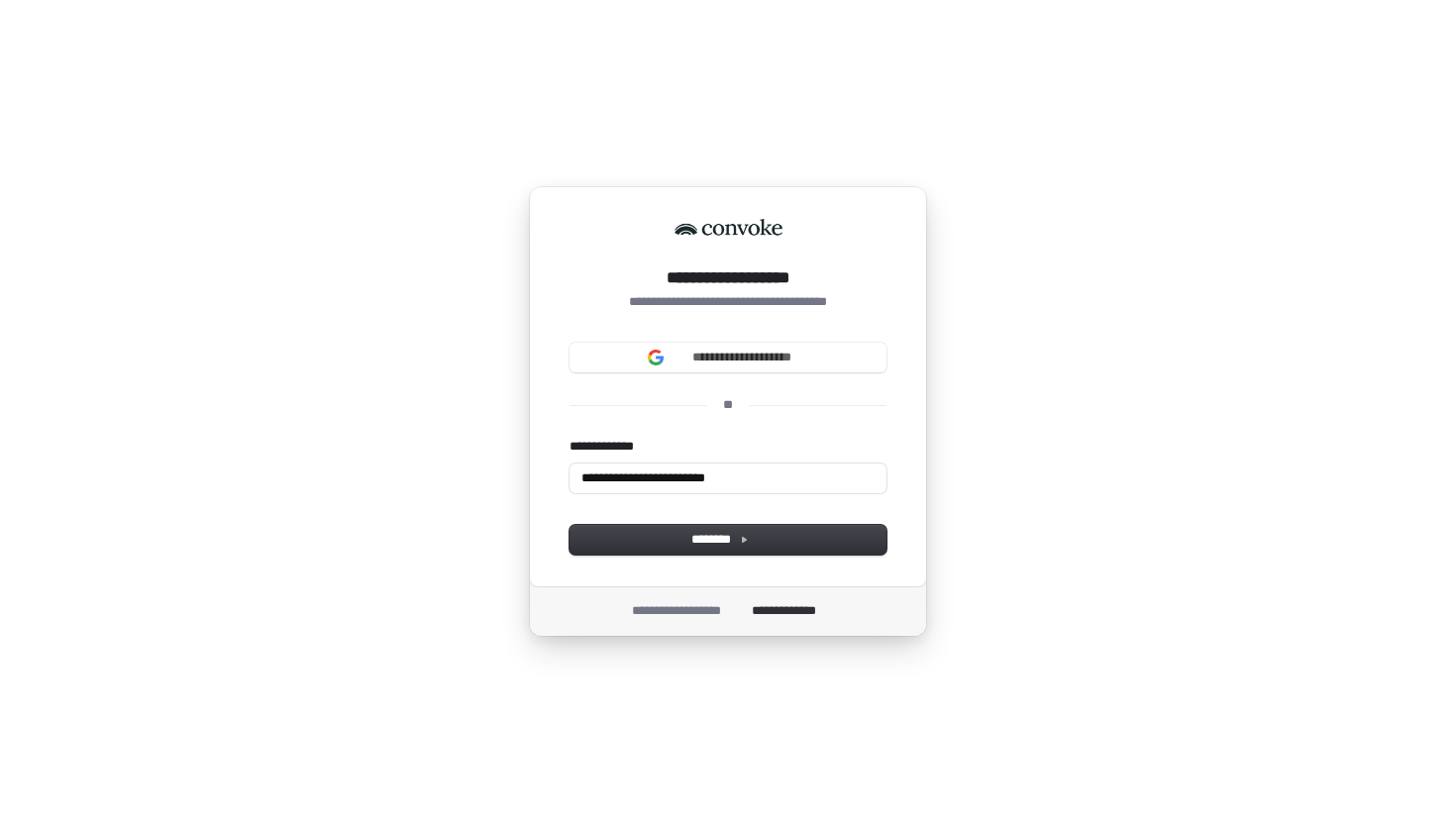 click on "**********" at bounding box center [728, 411] 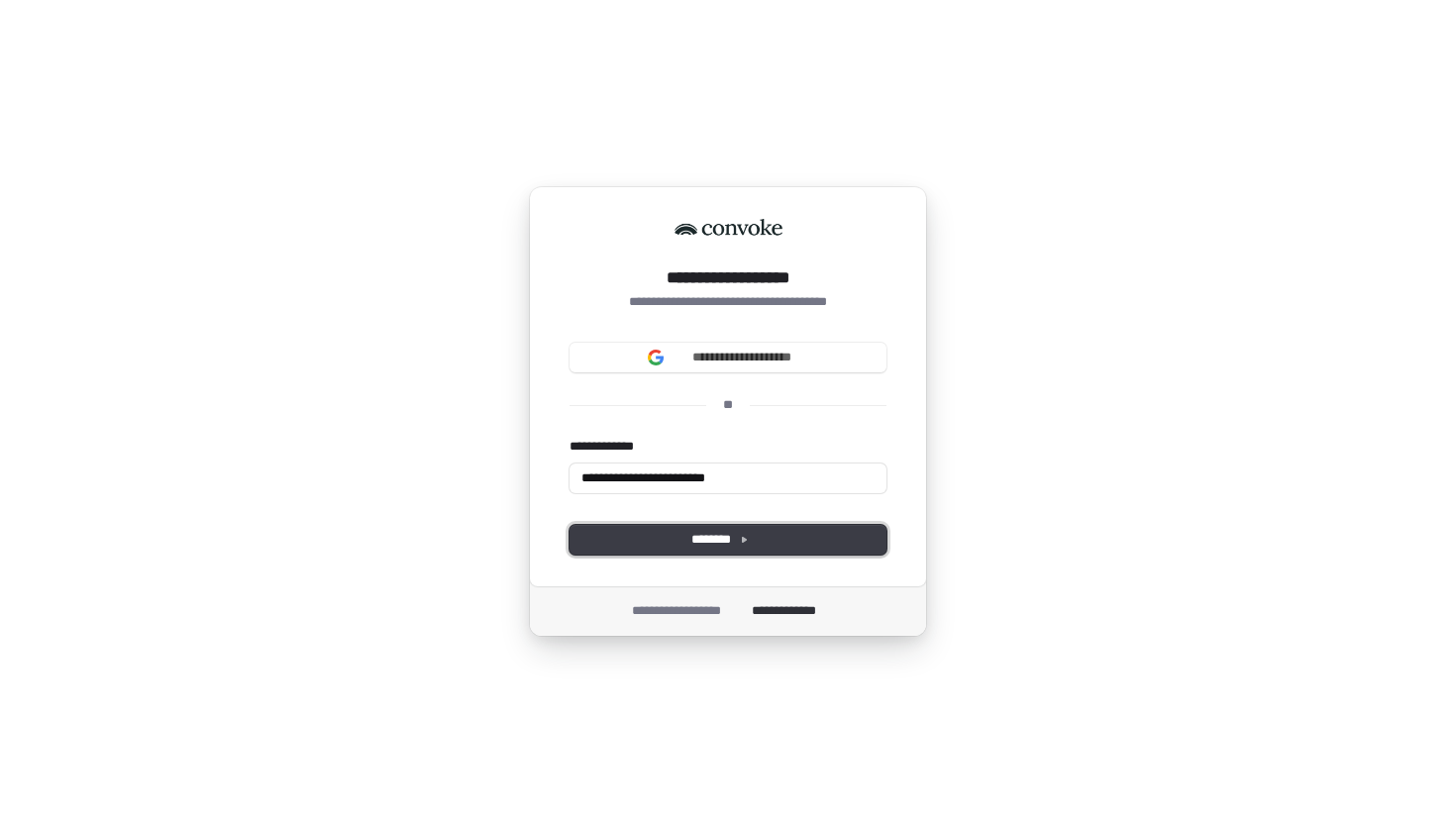 click on "********" at bounding box center [728, 540] 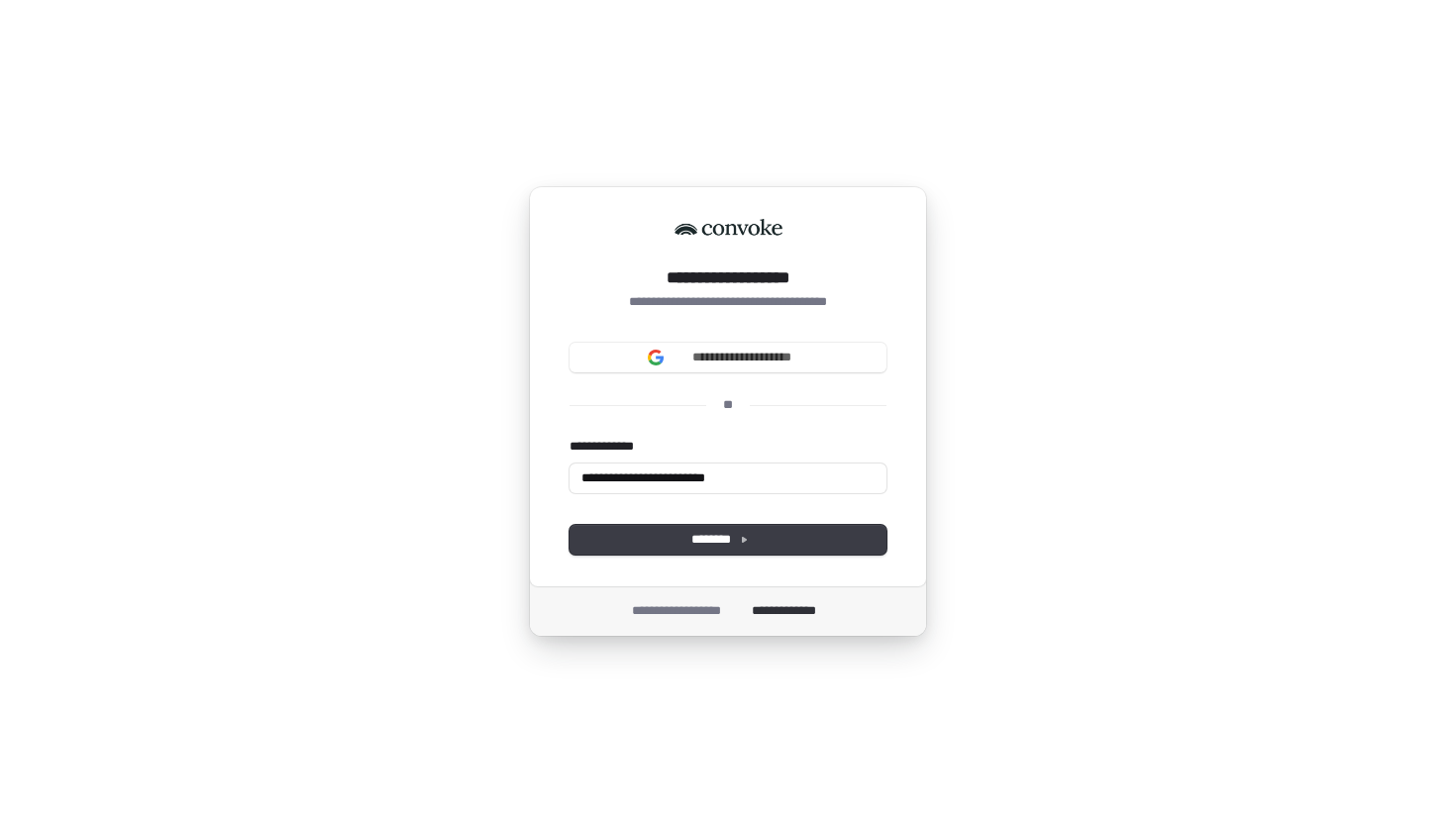 type on "**********" 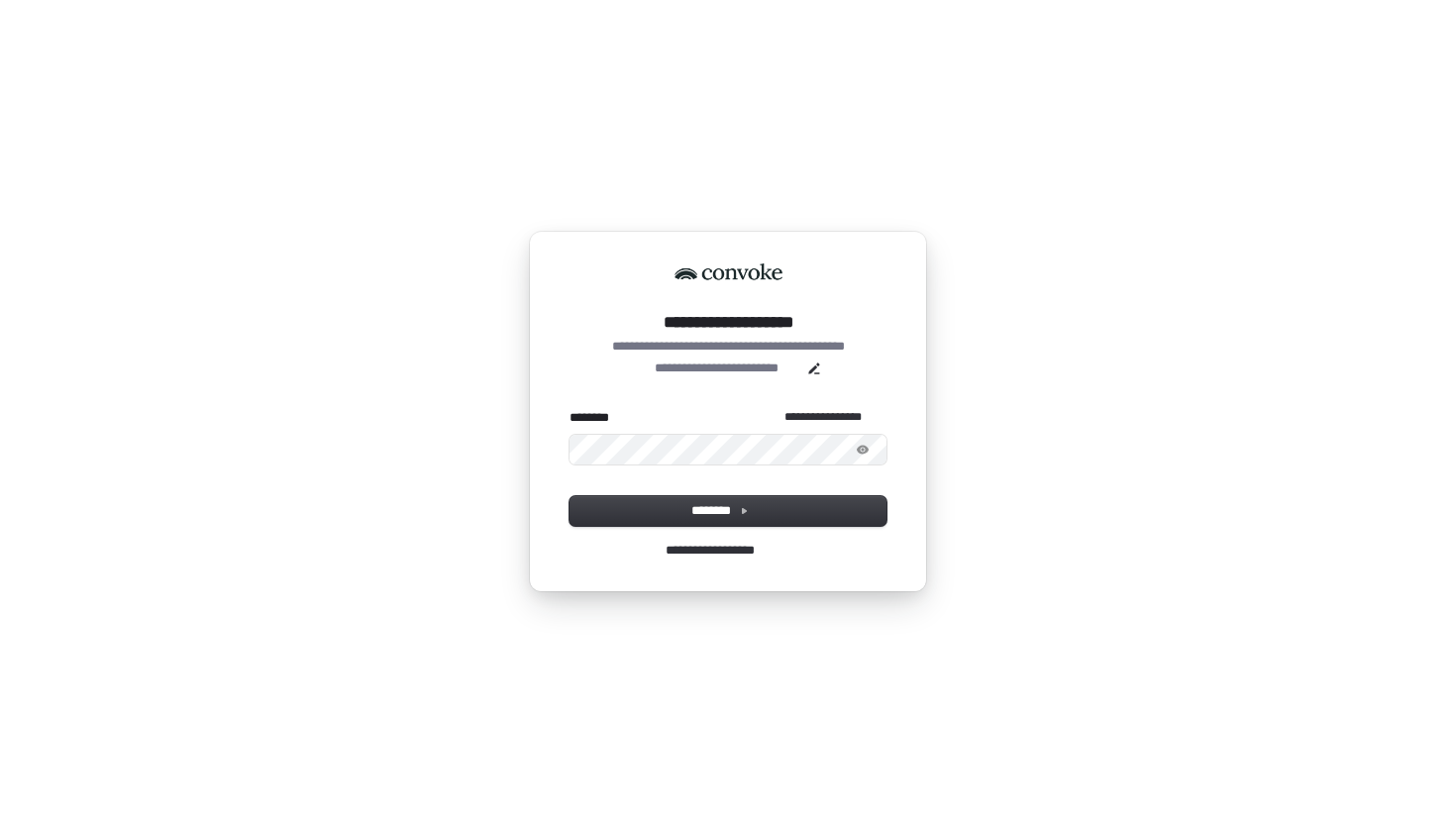 click on "**********" at bounding box center (728, 411) 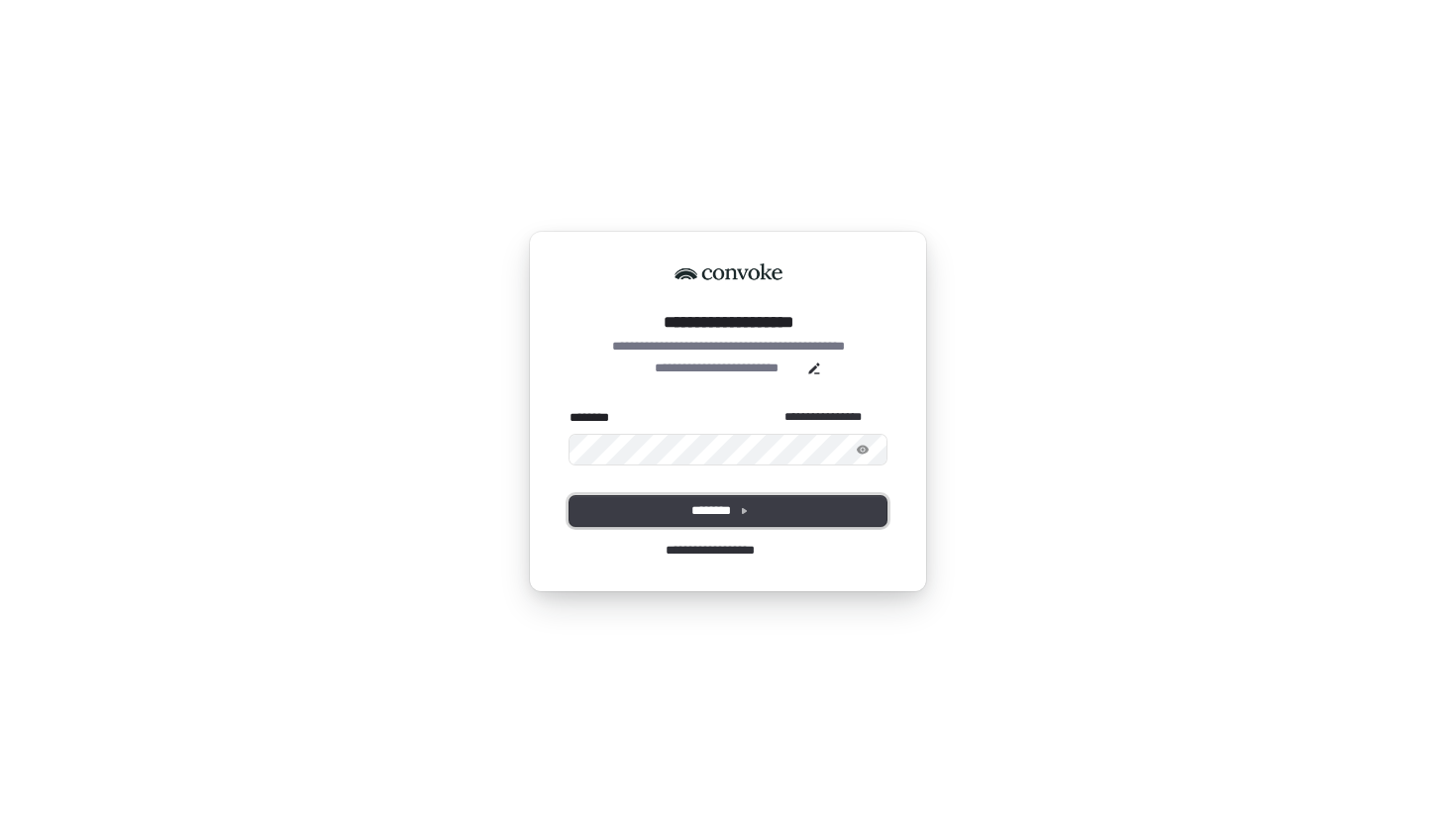 click on "********" at bounding box center (728, 511) 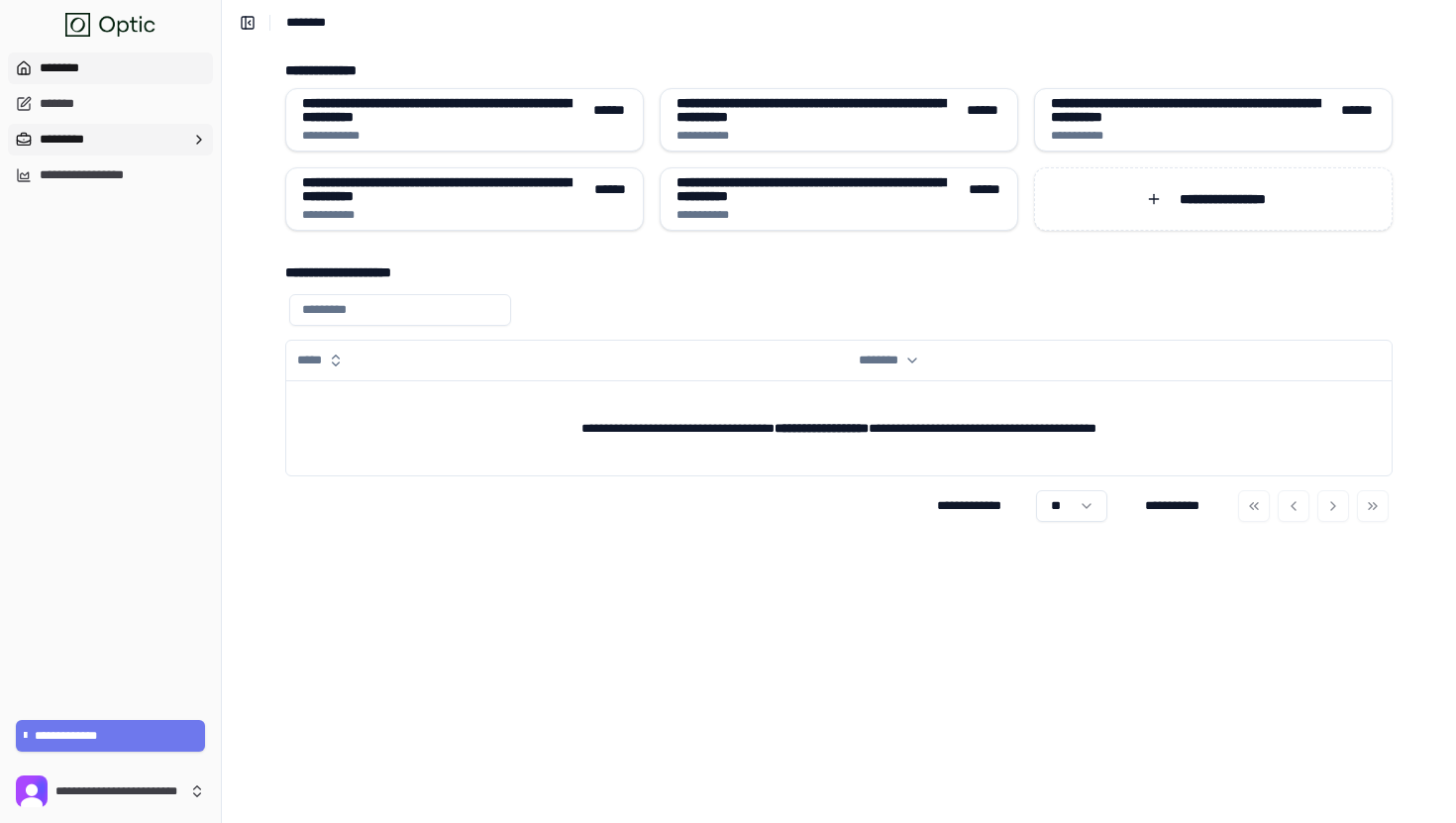 click on "*********" at bounding box center [110, 140] 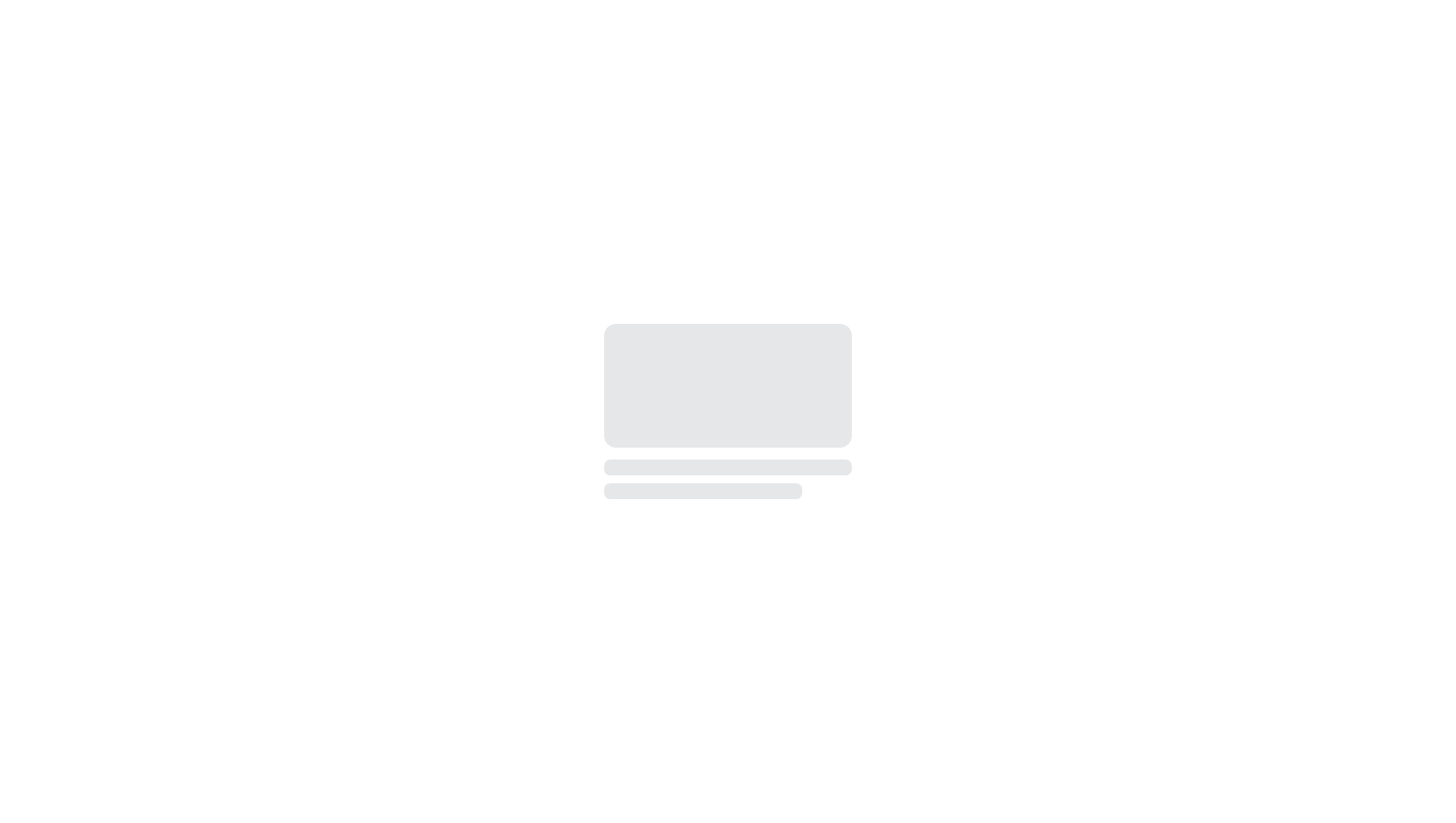 scroll, scrollTop: 0, scrollLeft: 0, axis: both 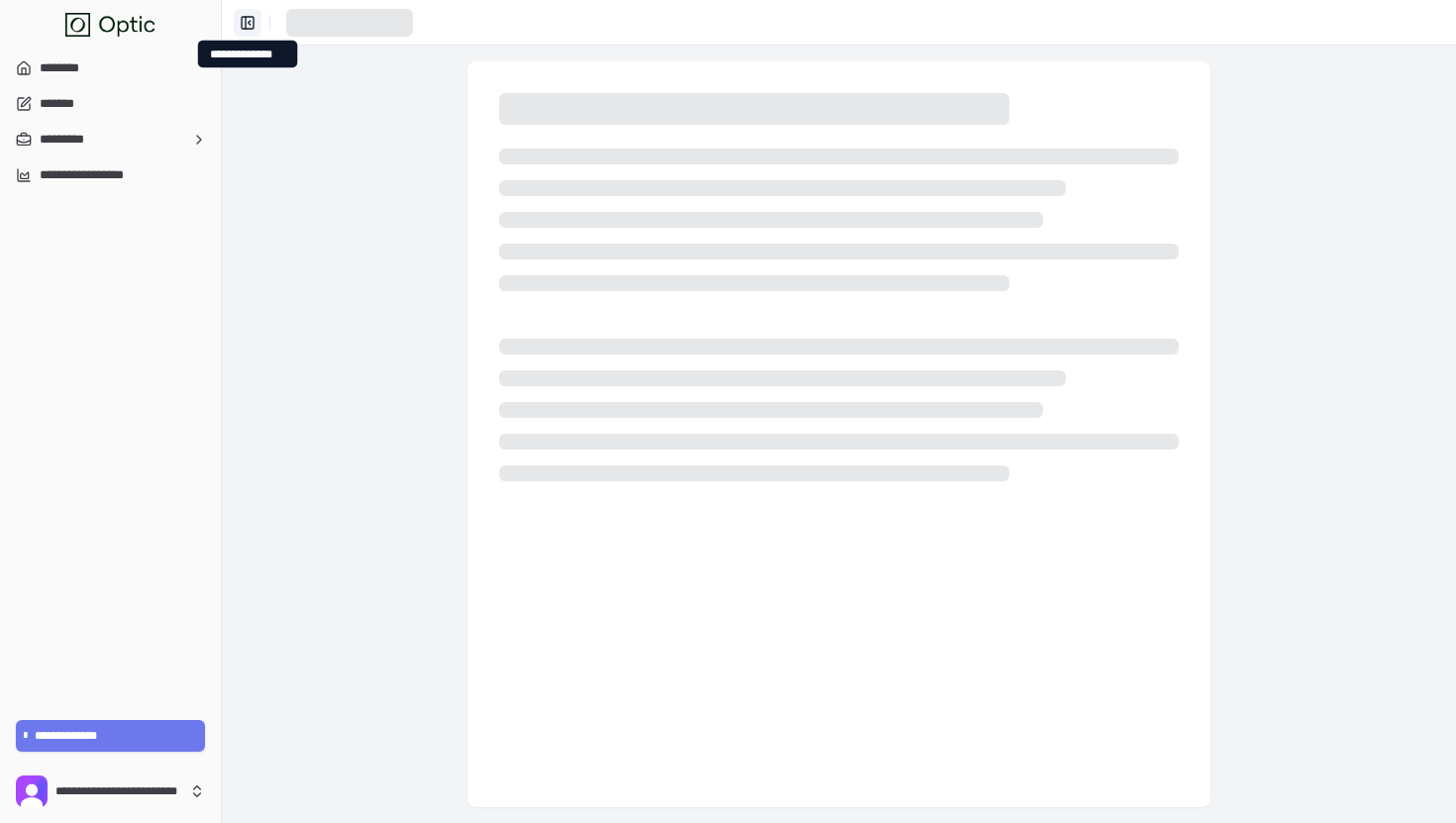click on "**********" at bounding box center [248, 23] 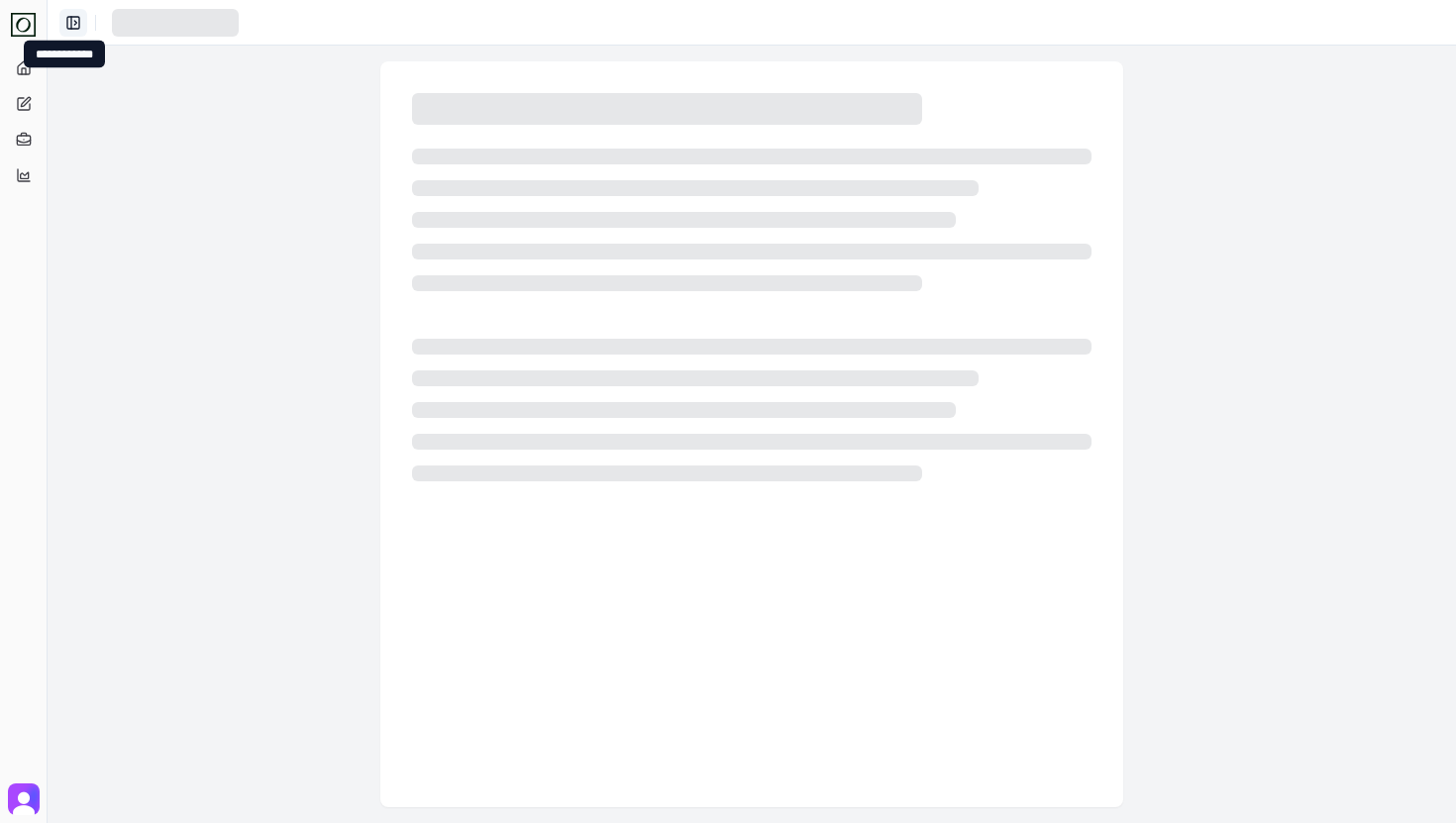 click on "**********" at bounding box center (73, 23) 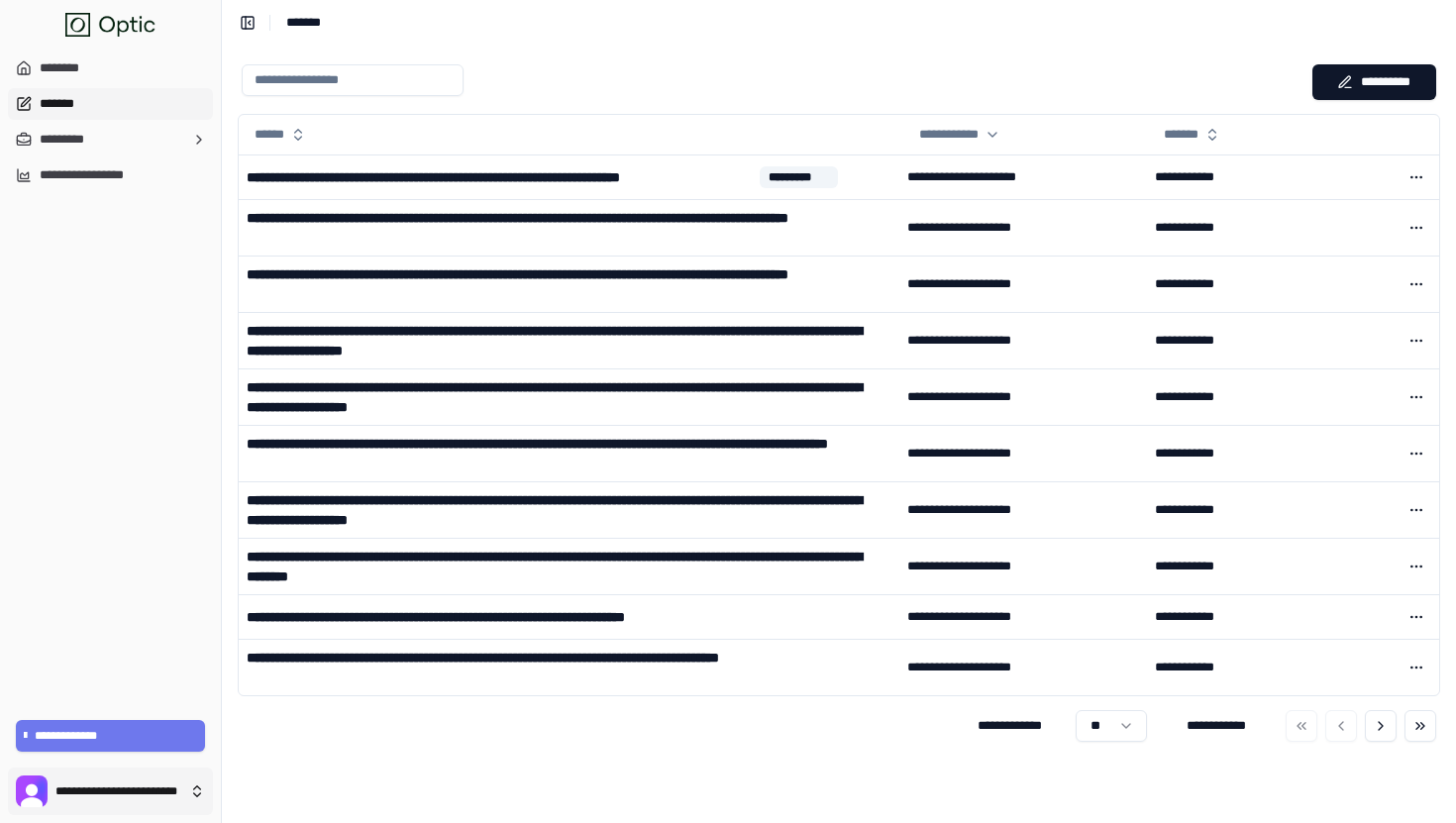 click on "**********" at bounding box center [728, 411] 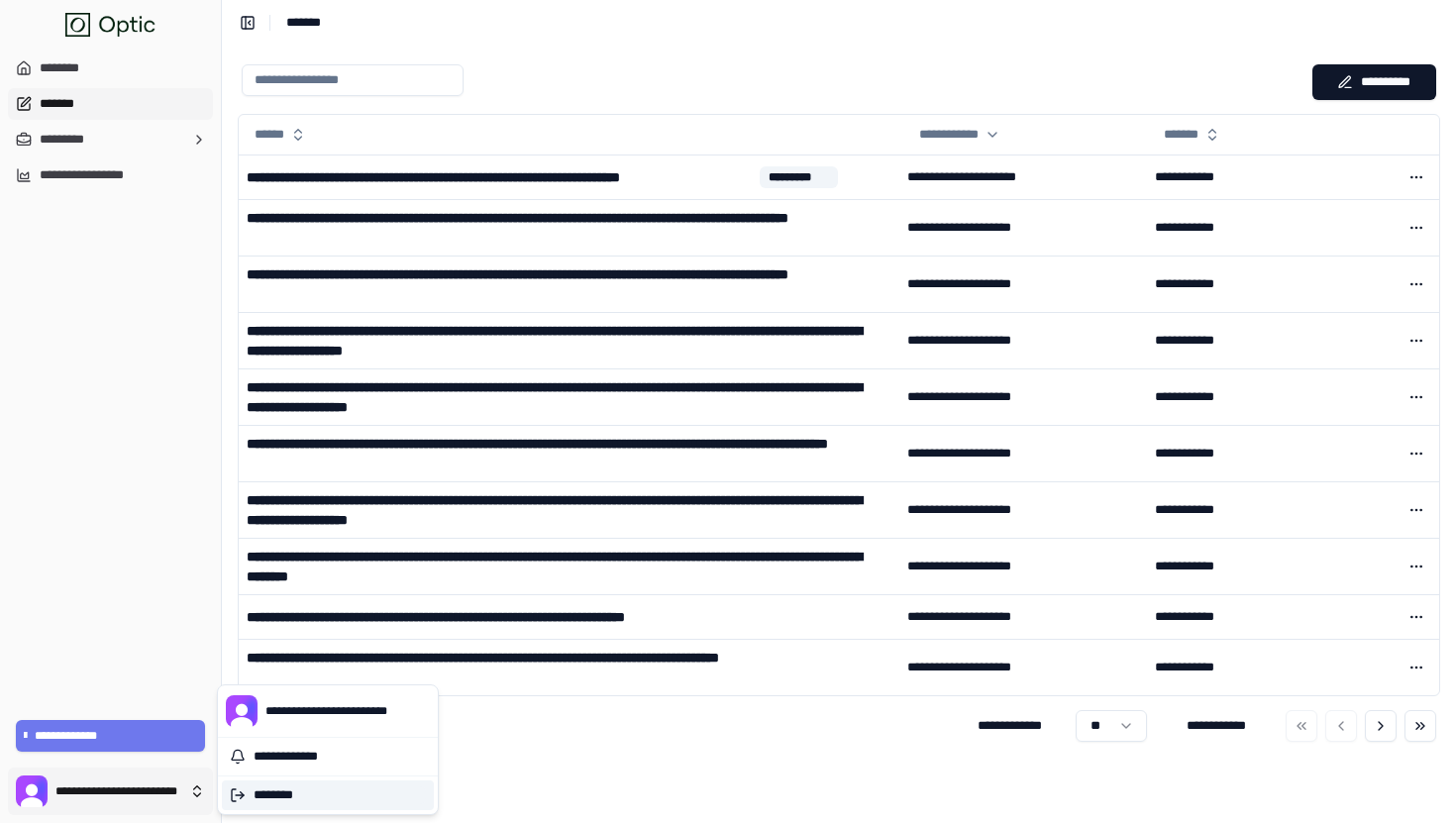 click on "********" at bounding box center (328, 795) 